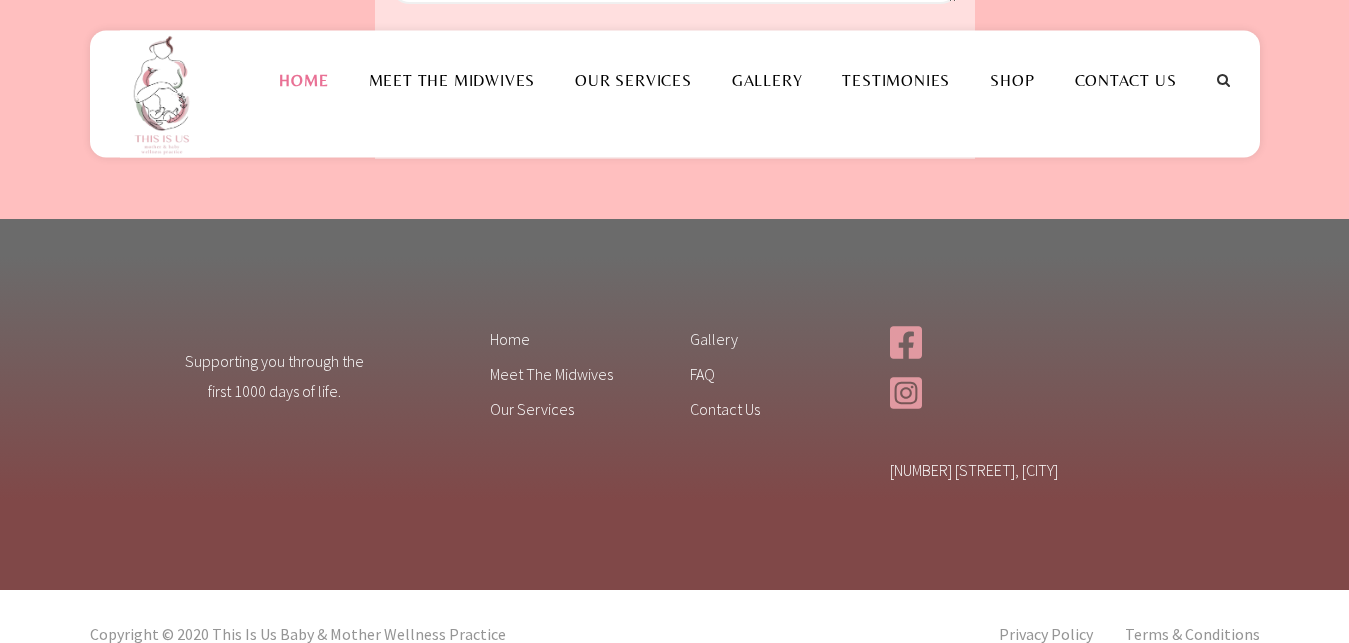 scroll, scrollTop: 3401, scrollLeft: 0, axis: vertical 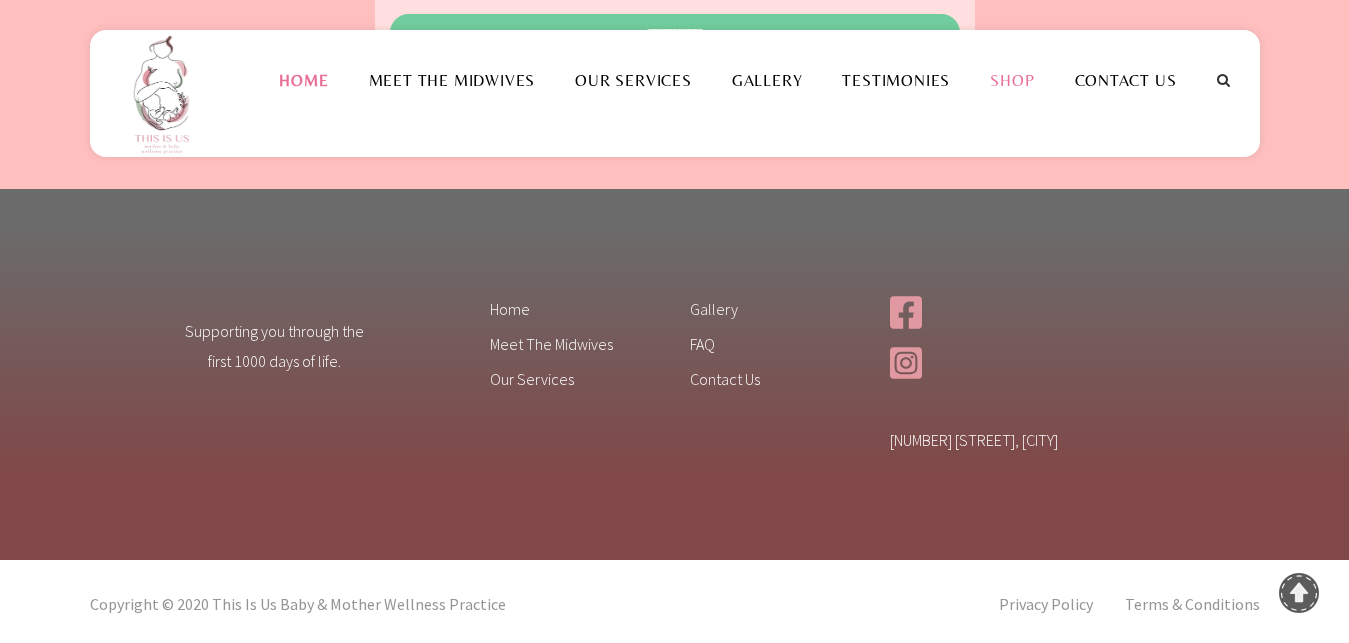 click on "Shop" at bounding box center [1012, 80] 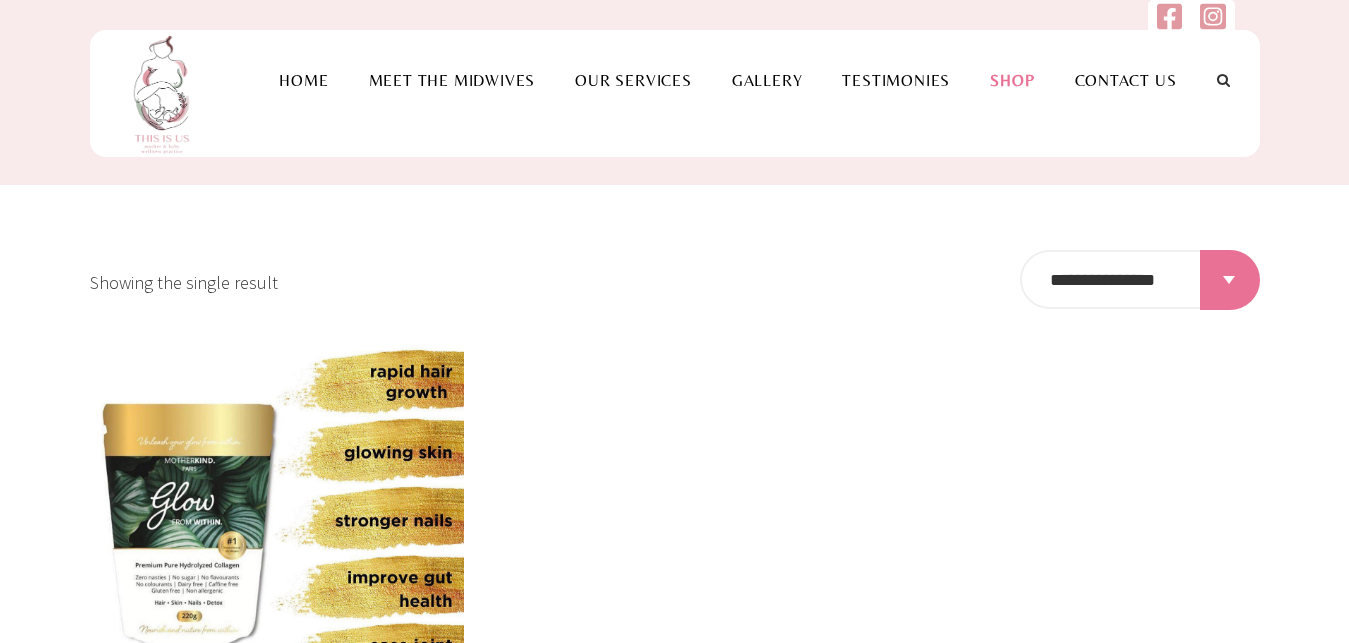 scroll, scrollTop: 0, scrollLeft: 0, axis: both 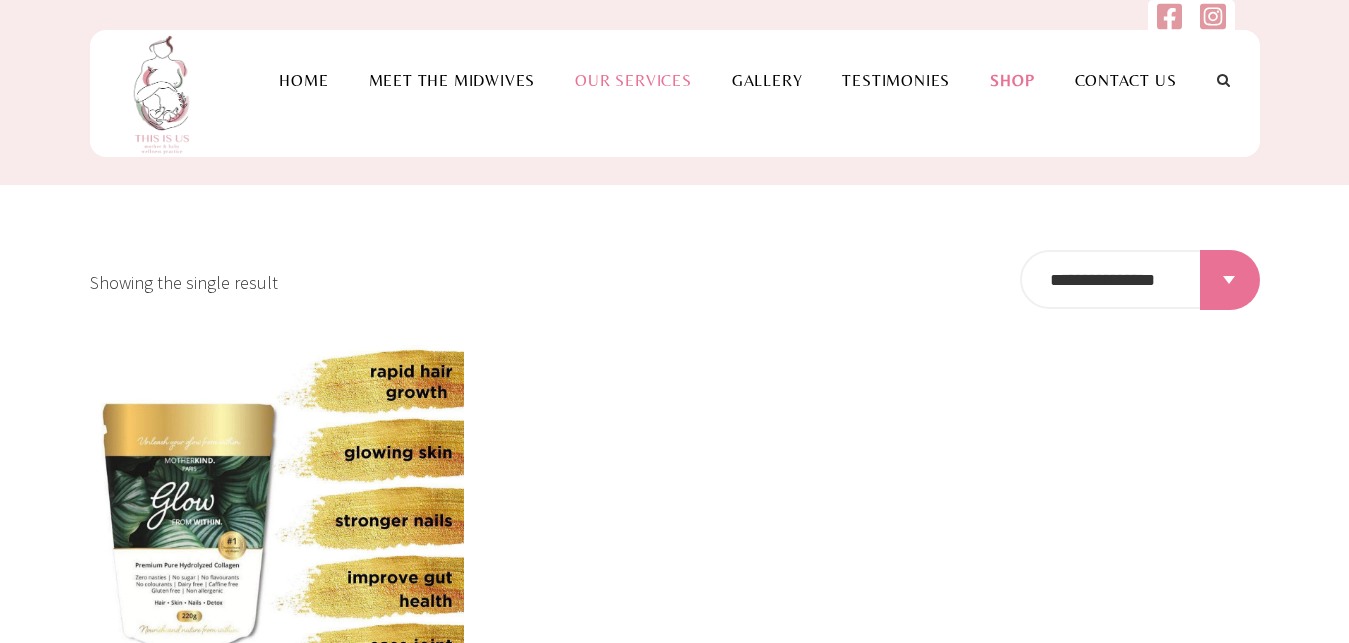 click on "Our Services" at bounding box center [633, 80] 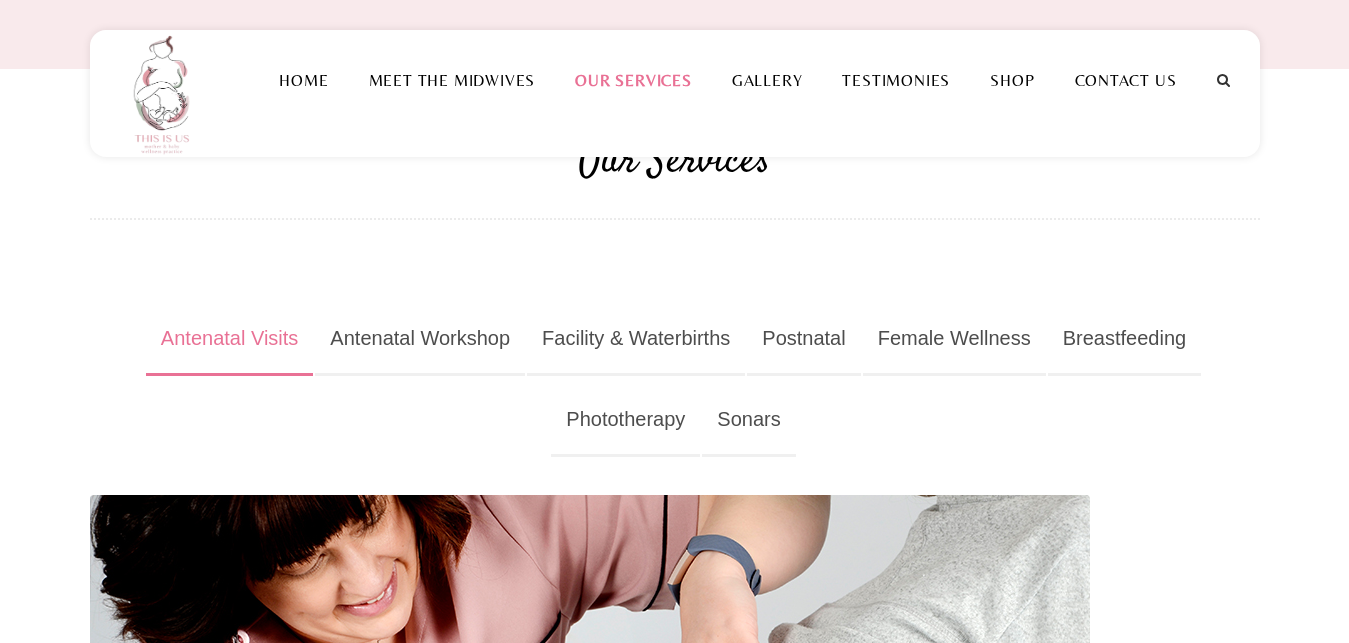 scroll, scrollTop: 102, scrollLeft: 0, axis: vertical 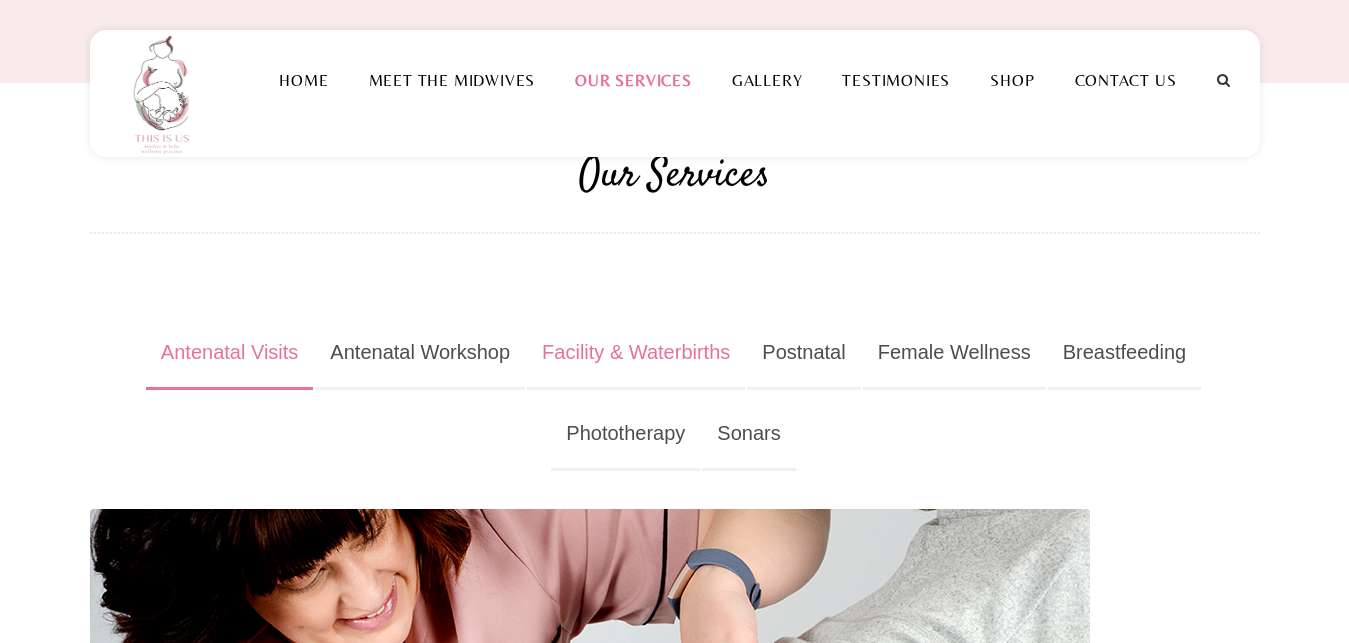 click on "Facility & Waterbirths" at bounding box center [636, 353] 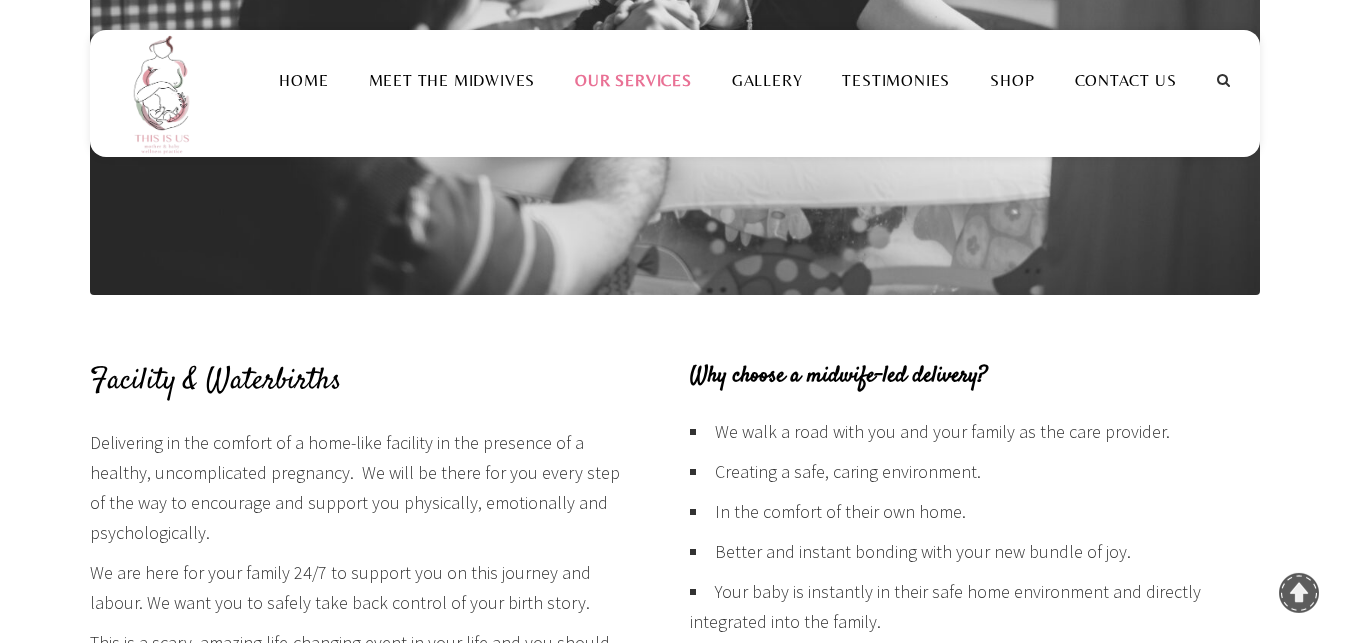 scroll, scrollTop: 918, scrollLeft: 0, axis: vertical 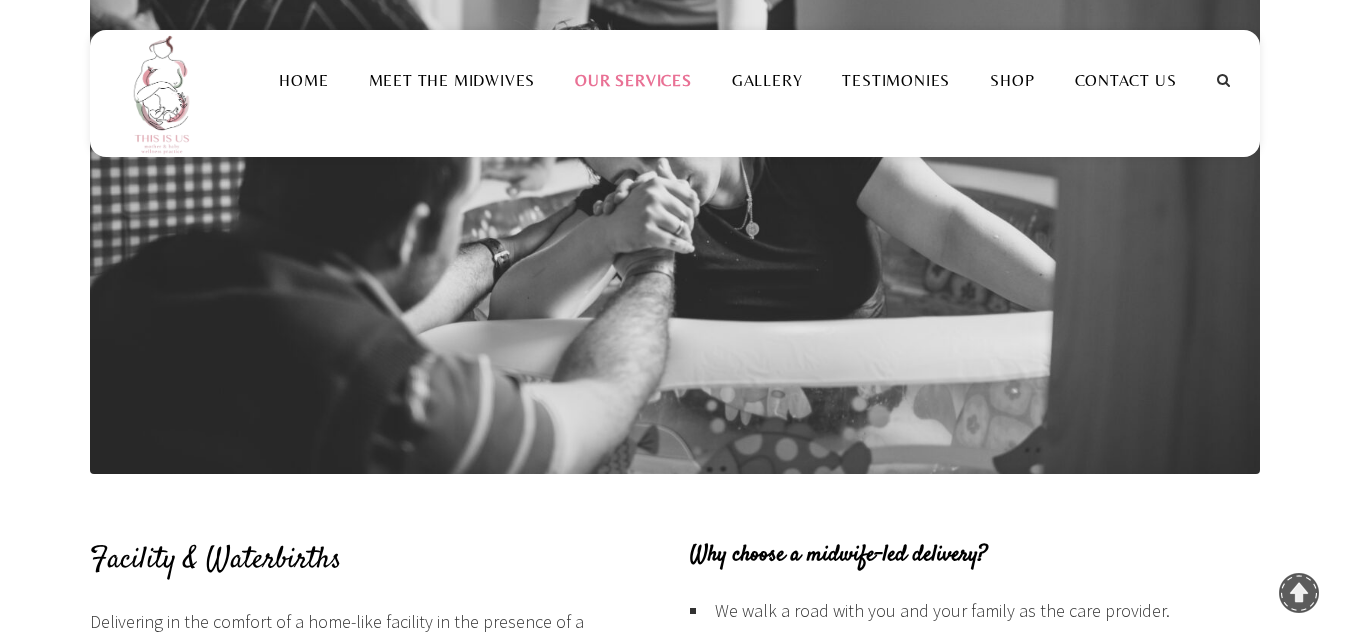 click on "Our Services" at bounding box center (633, 80) 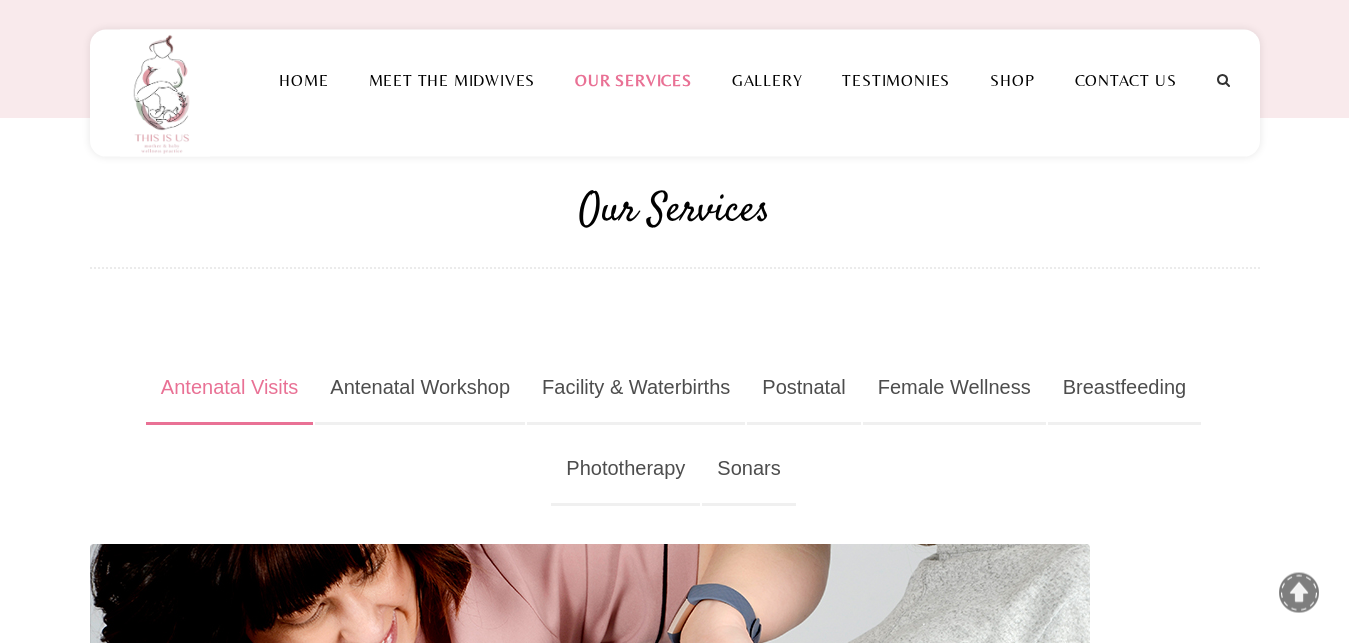 scroll, scrollTop: 0, scrollLeft: 0, axis: both 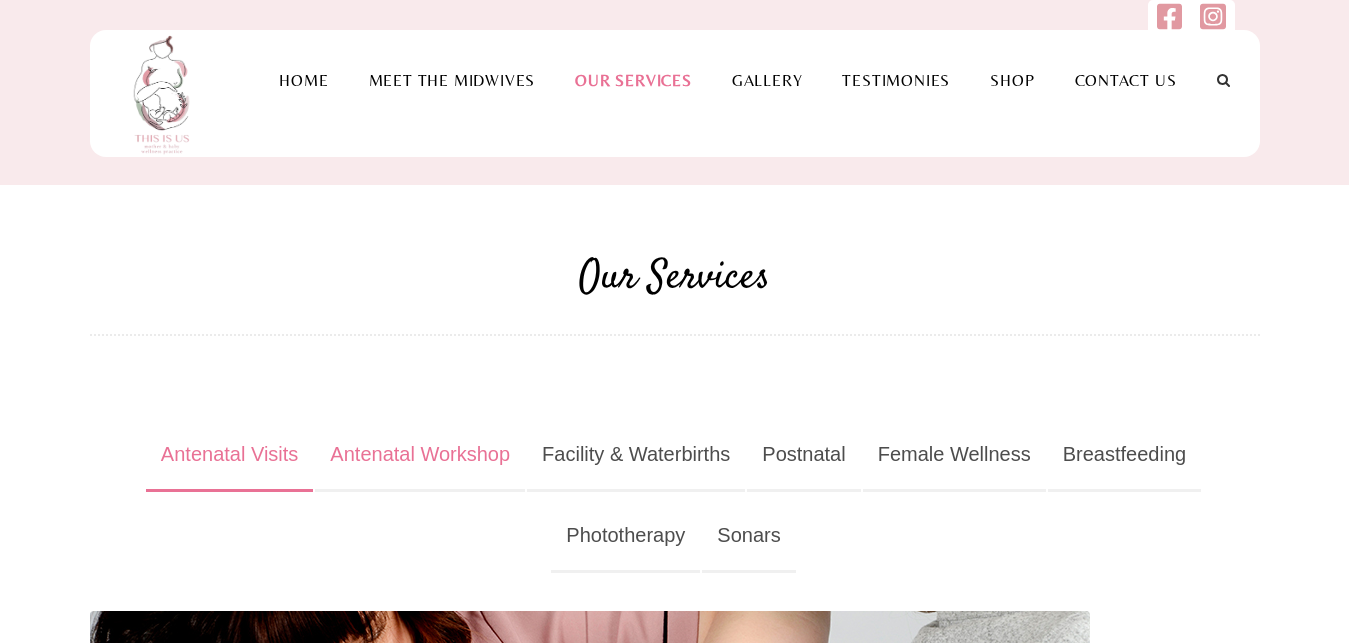 click on "Antenatal Workshop" at bounding box center [420, 455] 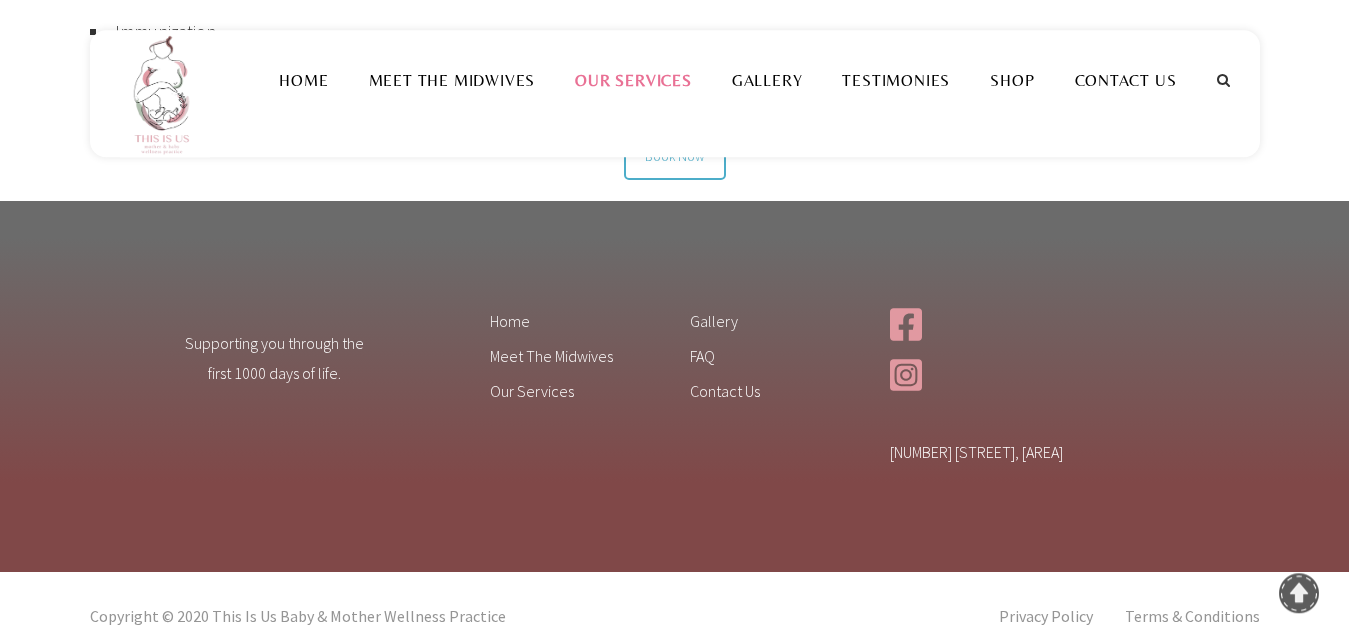 scroll, scrollTop: 2642, scrollLeft: 0, axis: vertical 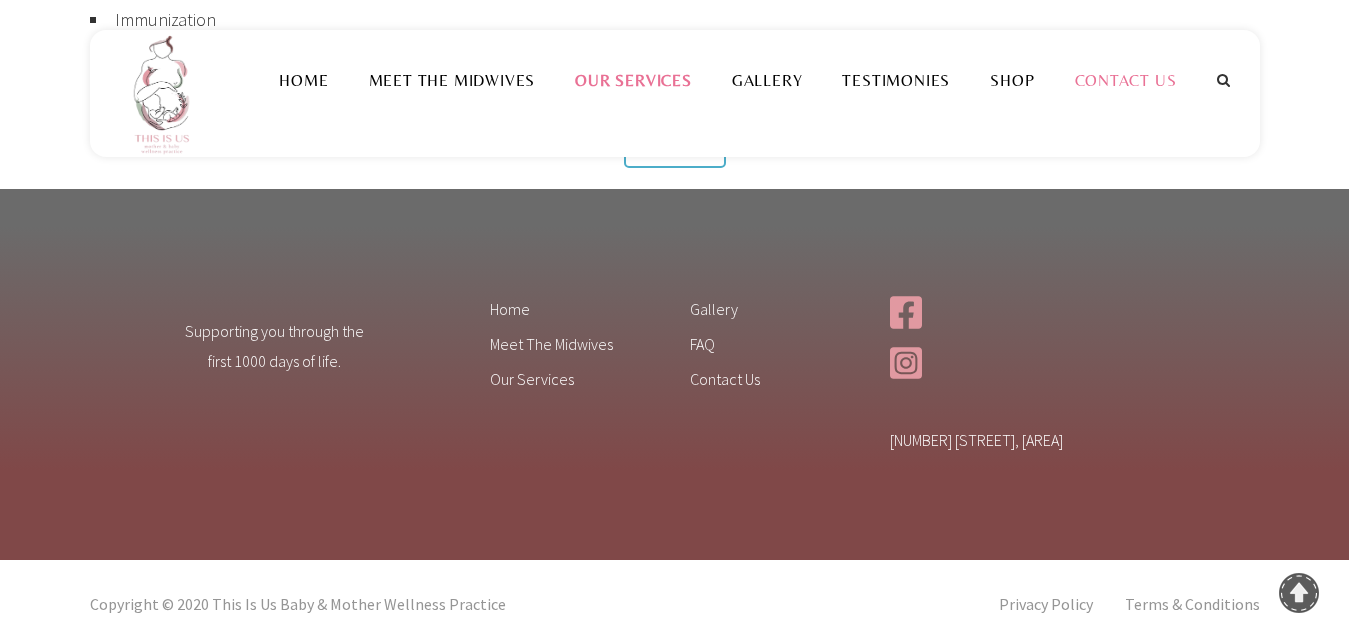 click on "Contact Us" at bounding box center [1126, 80] 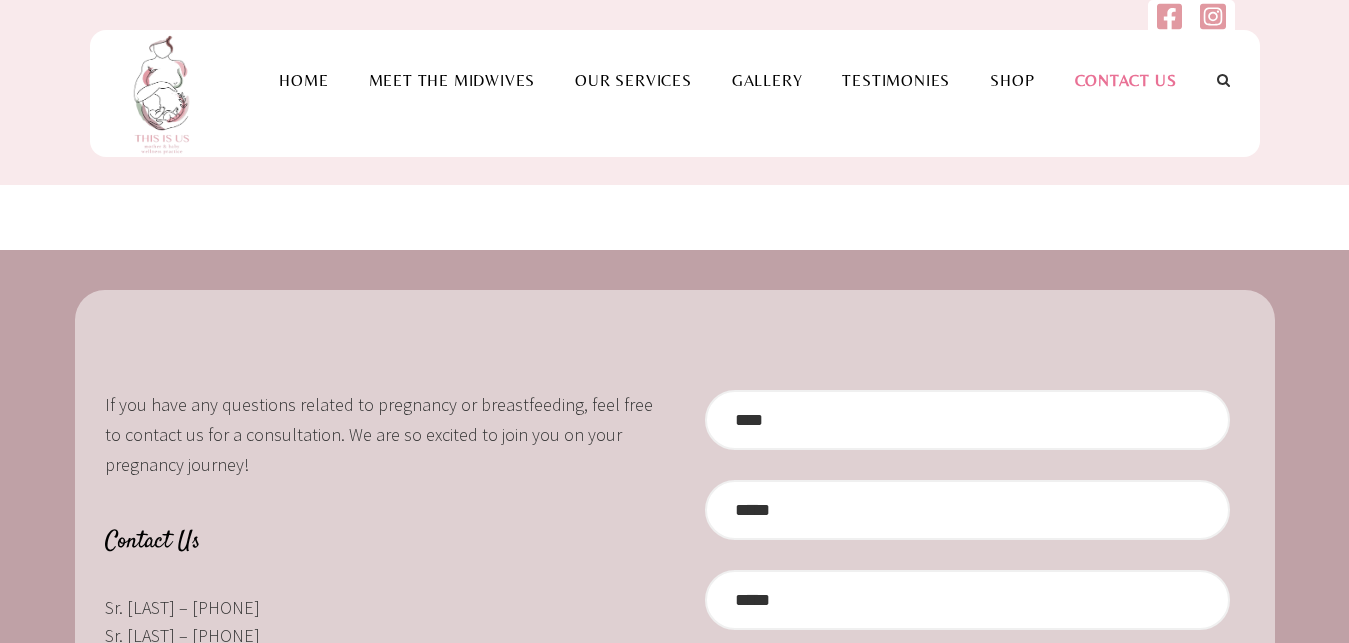scroll, scrollTop: 0, scrollLeft: 0, axis: both 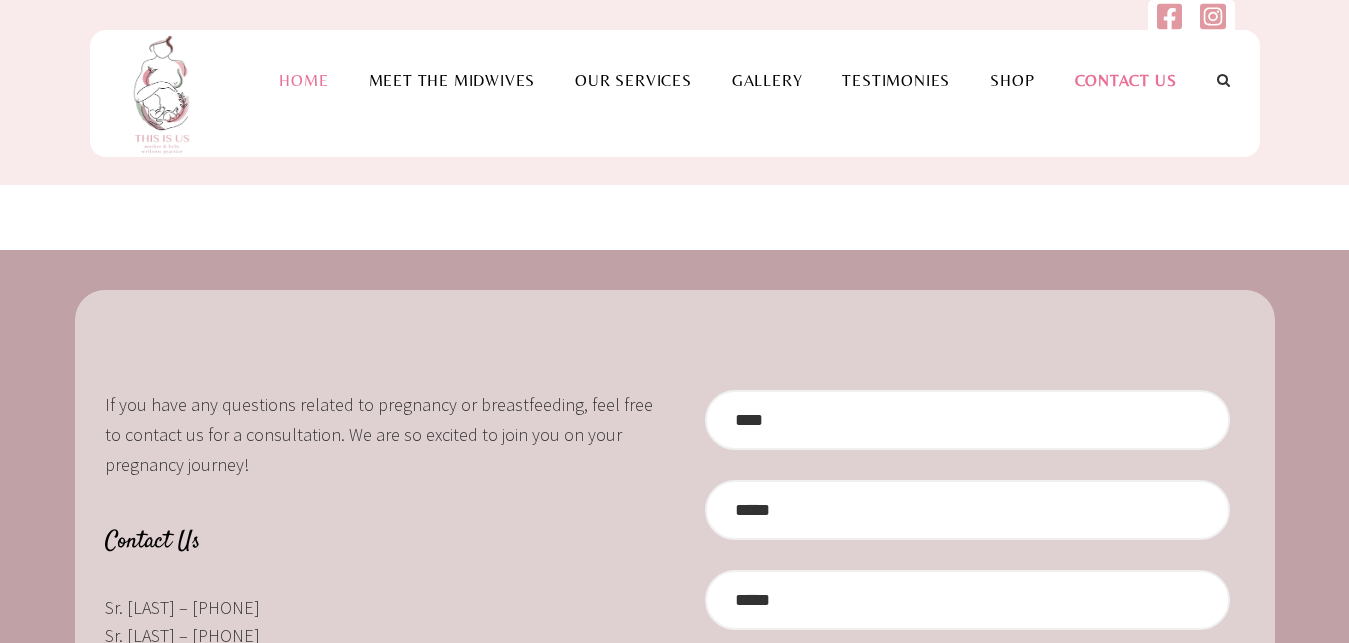 click on "Home" at bounding box center (303, 80) 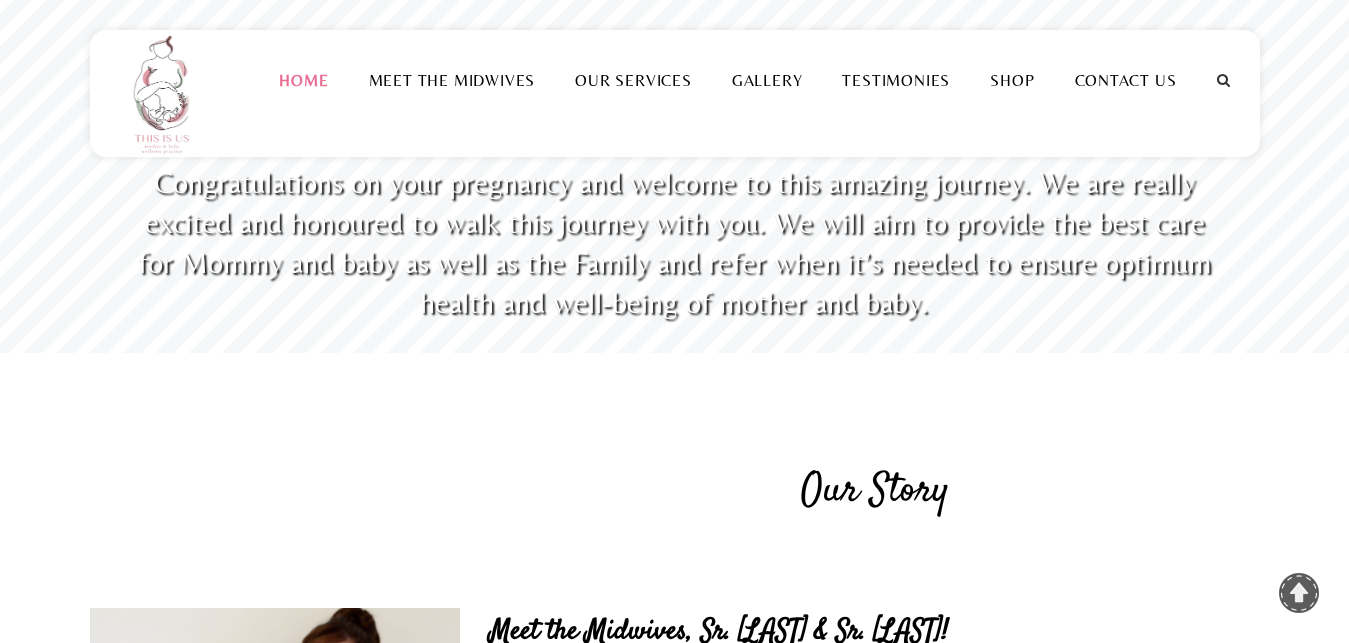 scroll, scrollTop: 0, scrollLeft: 0, axis: both 